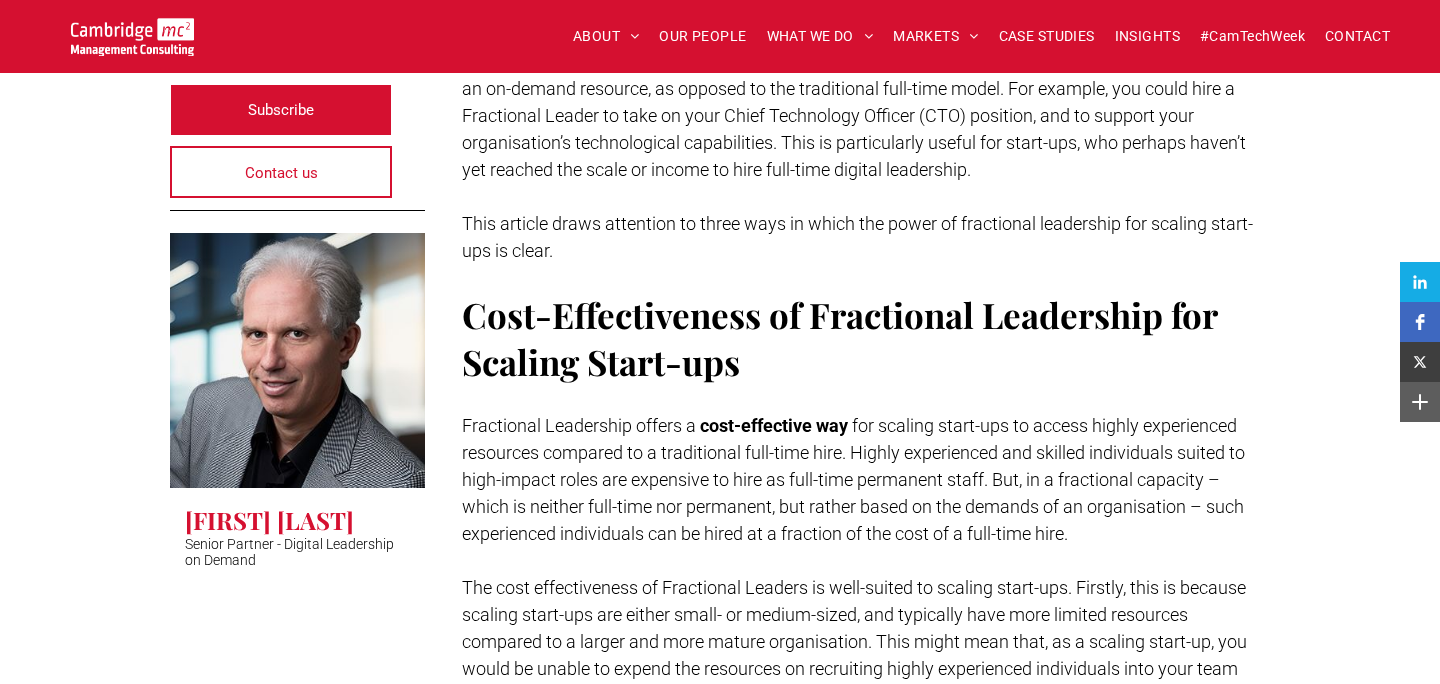 scroll, scrollTop: 592, scrollLeft: 0, axis: vertical 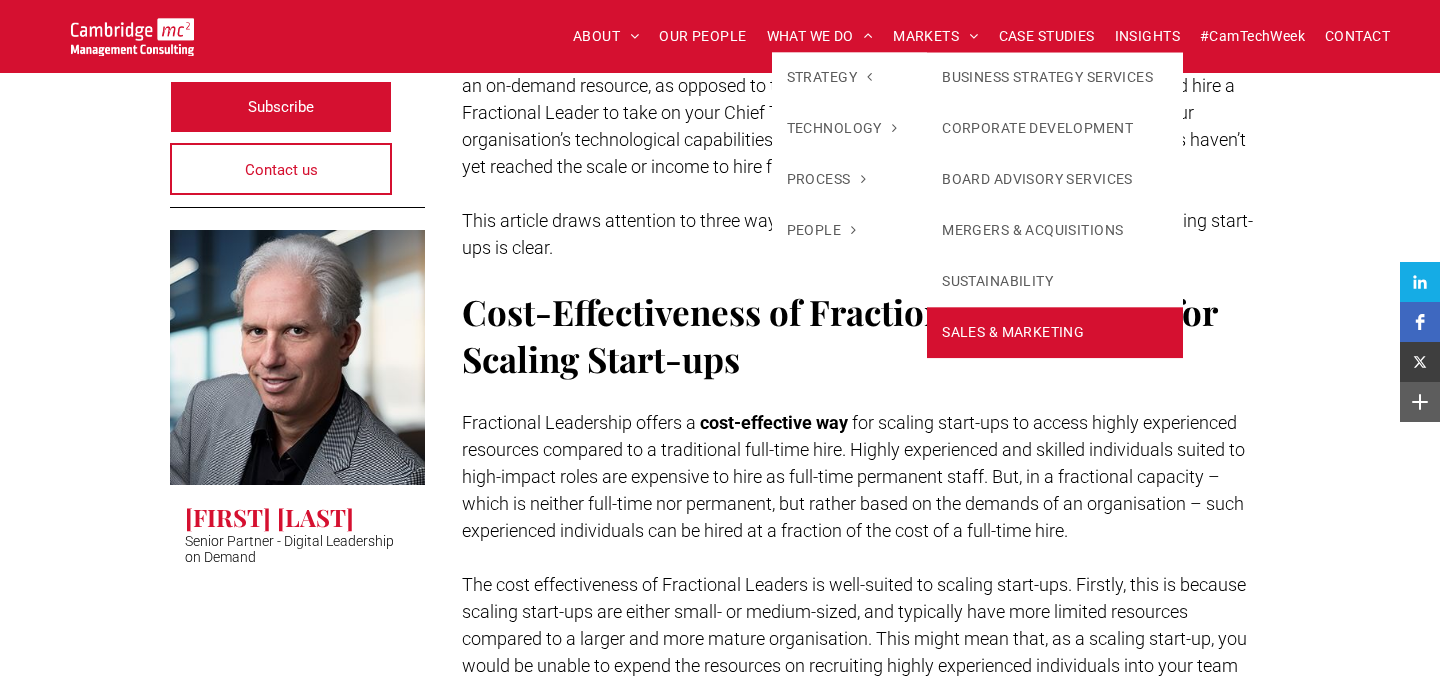 click on "SALES & MARKETING" at bounding box center [1055, 332] 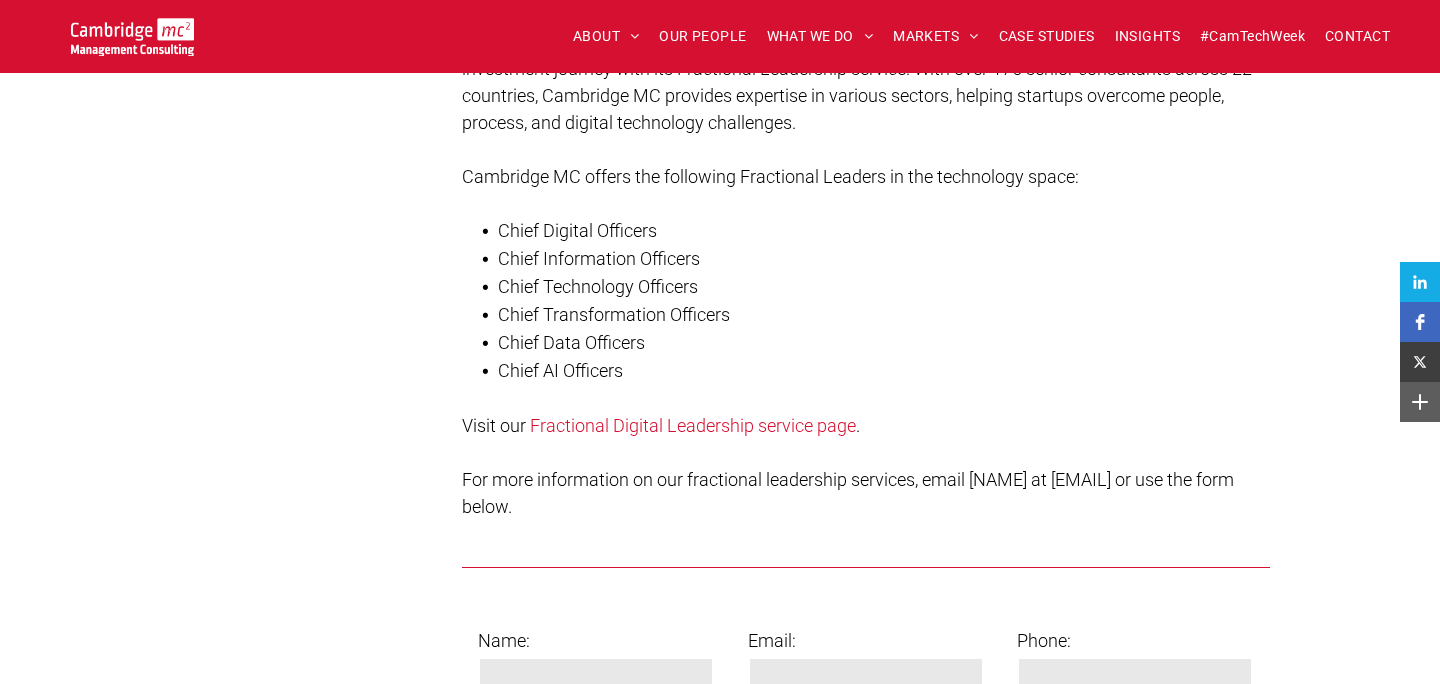 scroll, scrollTop: 2693, scrollLeft: 0, axis: vertical 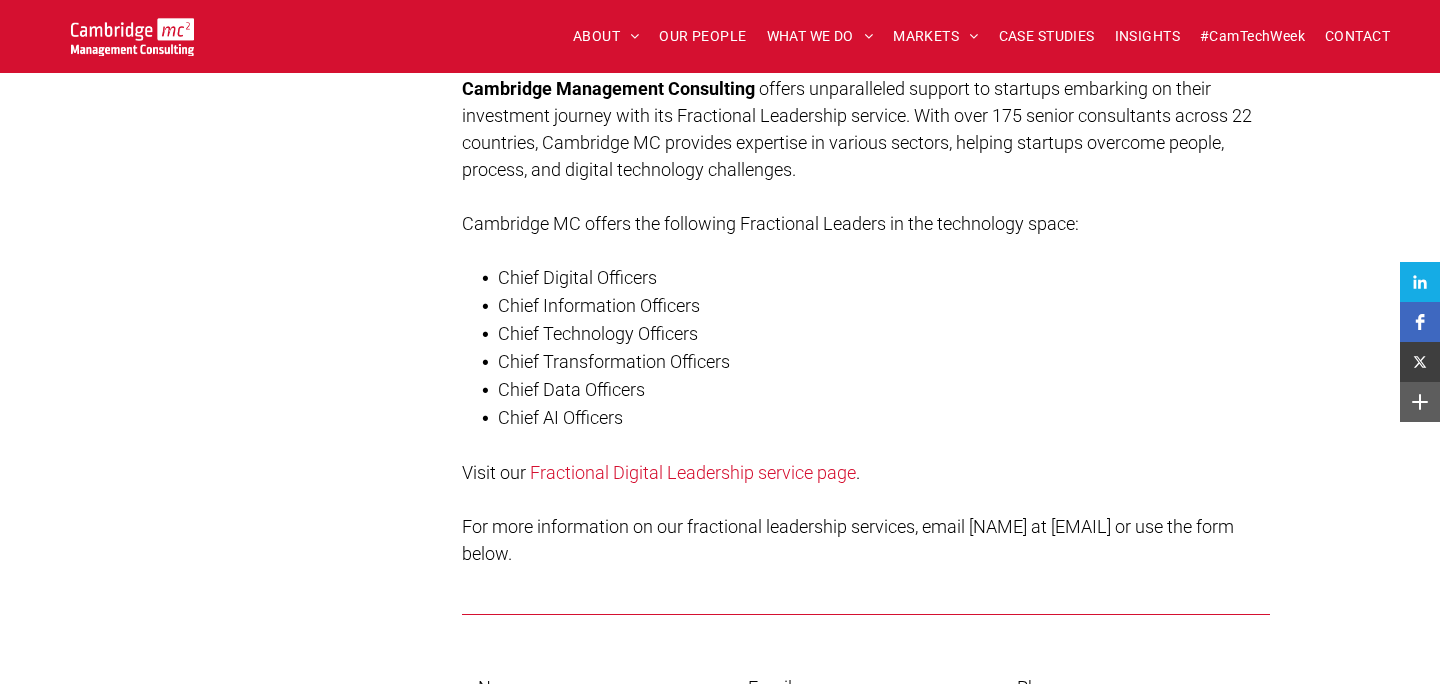 click on "Fractional Digital Leadership service page" at bounding box center (693, 472) 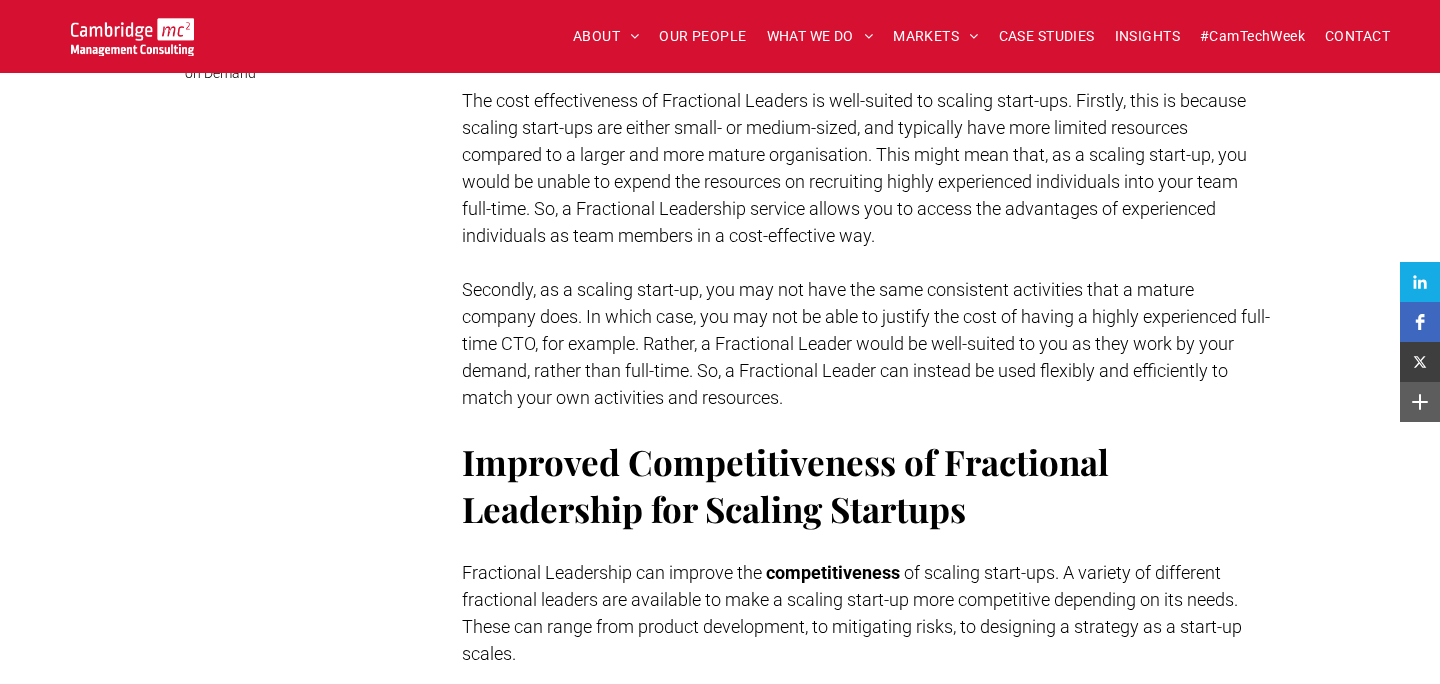 scroll, scrollTop: 1023, scrollLeft: 0, axis: vertical 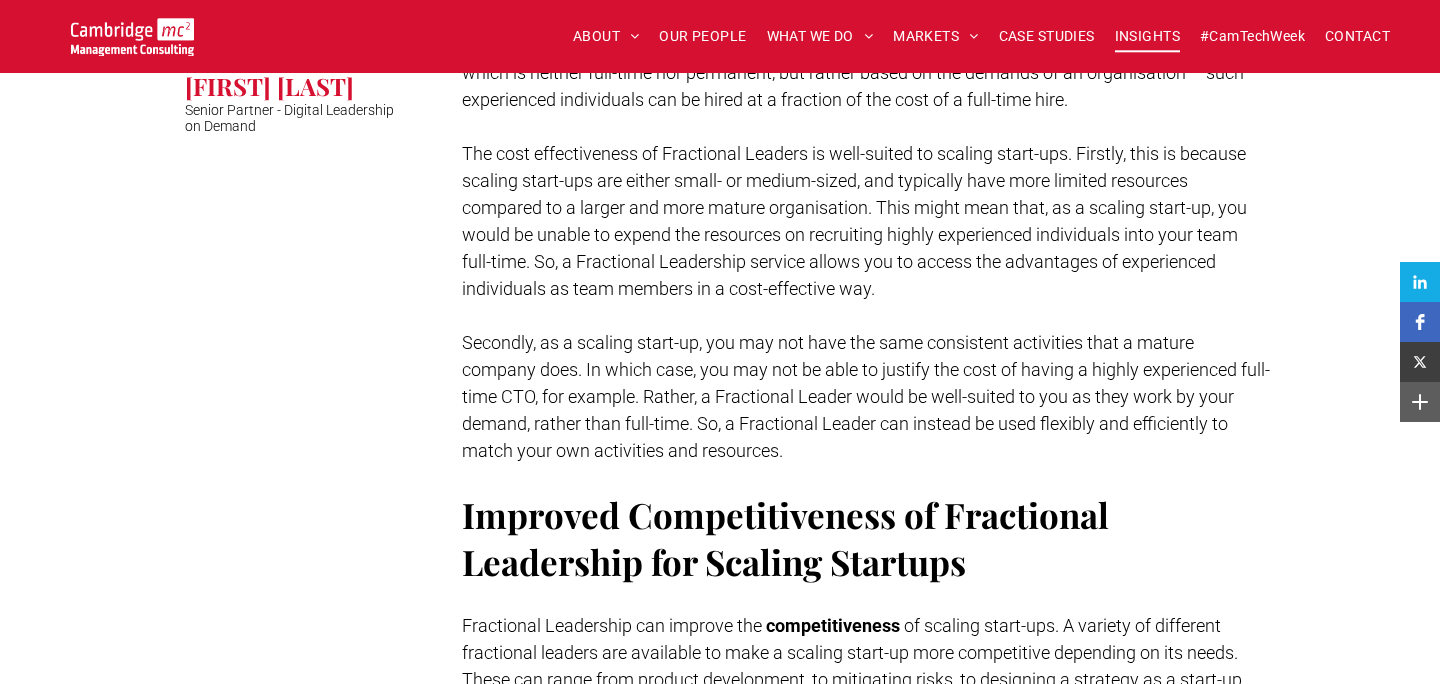 click on "INSIGHTS" at bounding box center (1147, 36) 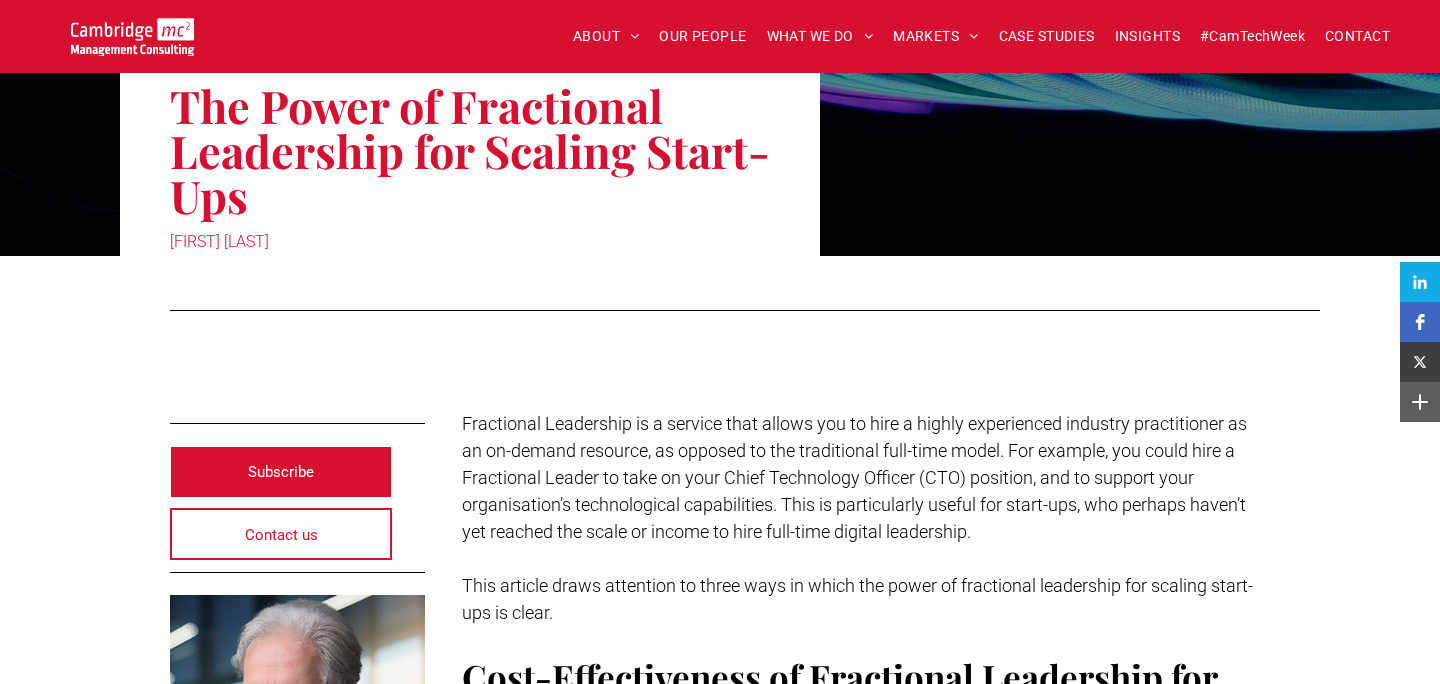 scroll, scrollTop: 252, scrollLeft: 0, axis: vertical 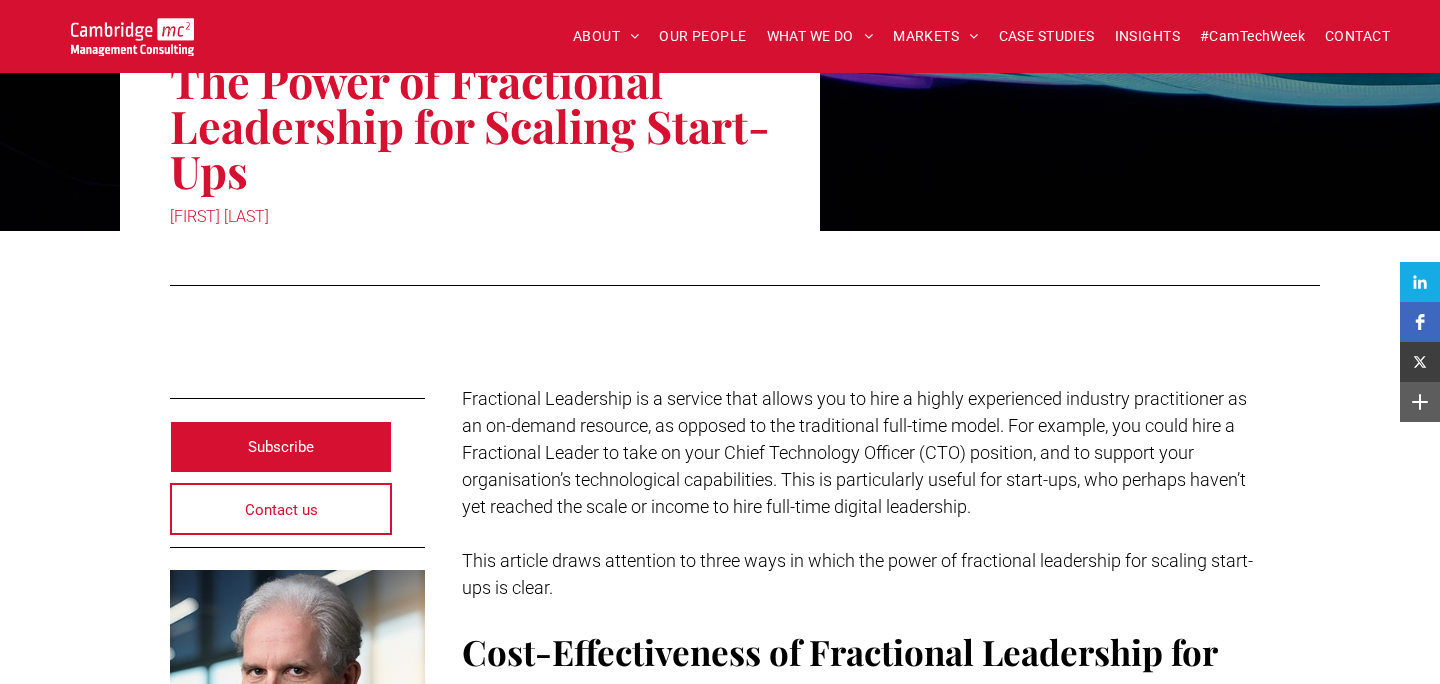 drag, startPoint x: 303, startPoint y: 218, endPoint x: 161, endPoint y: 215, distance: 142.0317 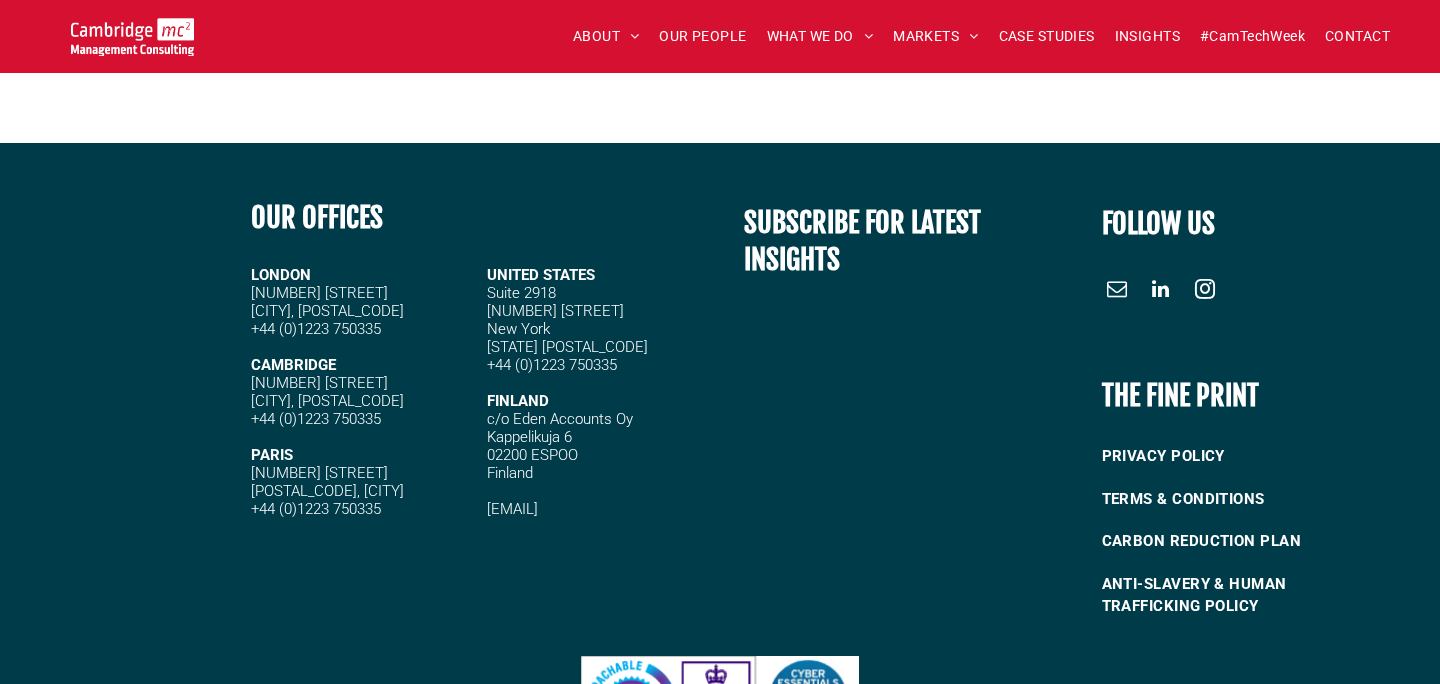 scroll, scrollTop: 4464, scrollLeft: 0, axis: vertical 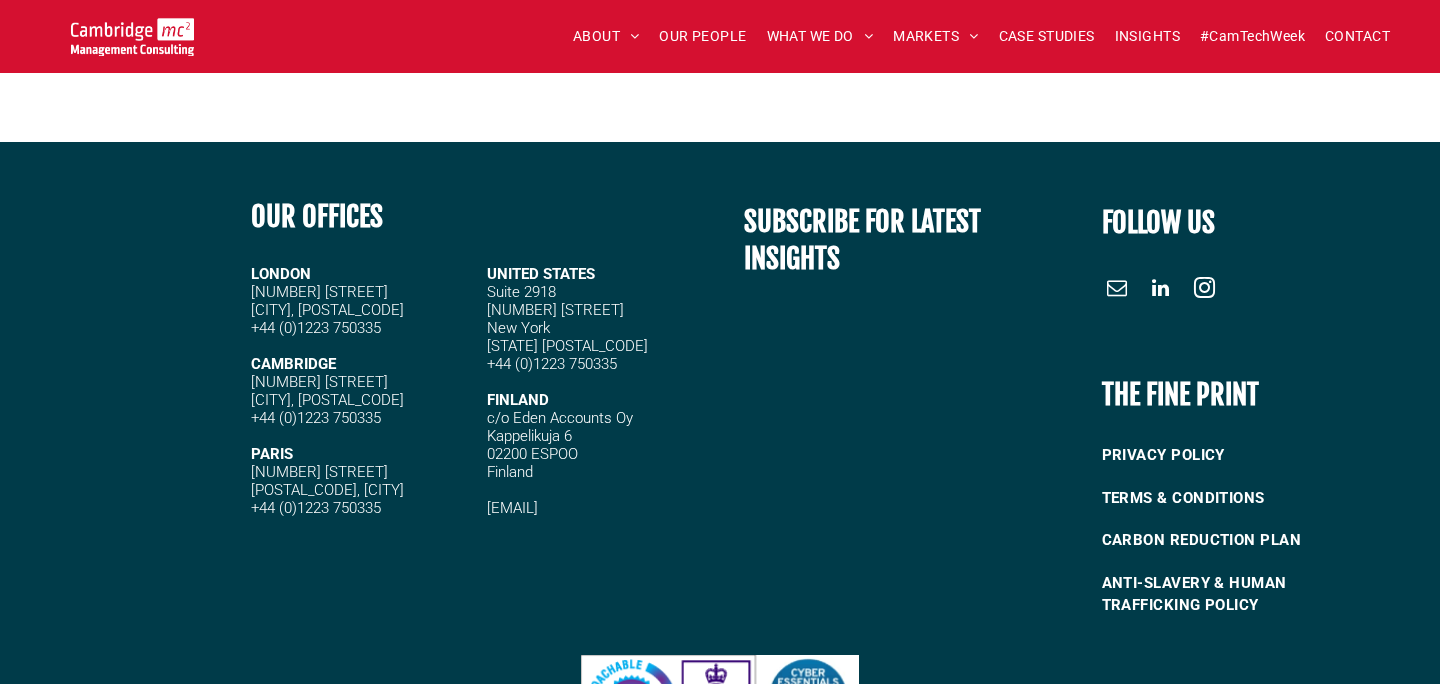 click at bounding box center (1205, 289) 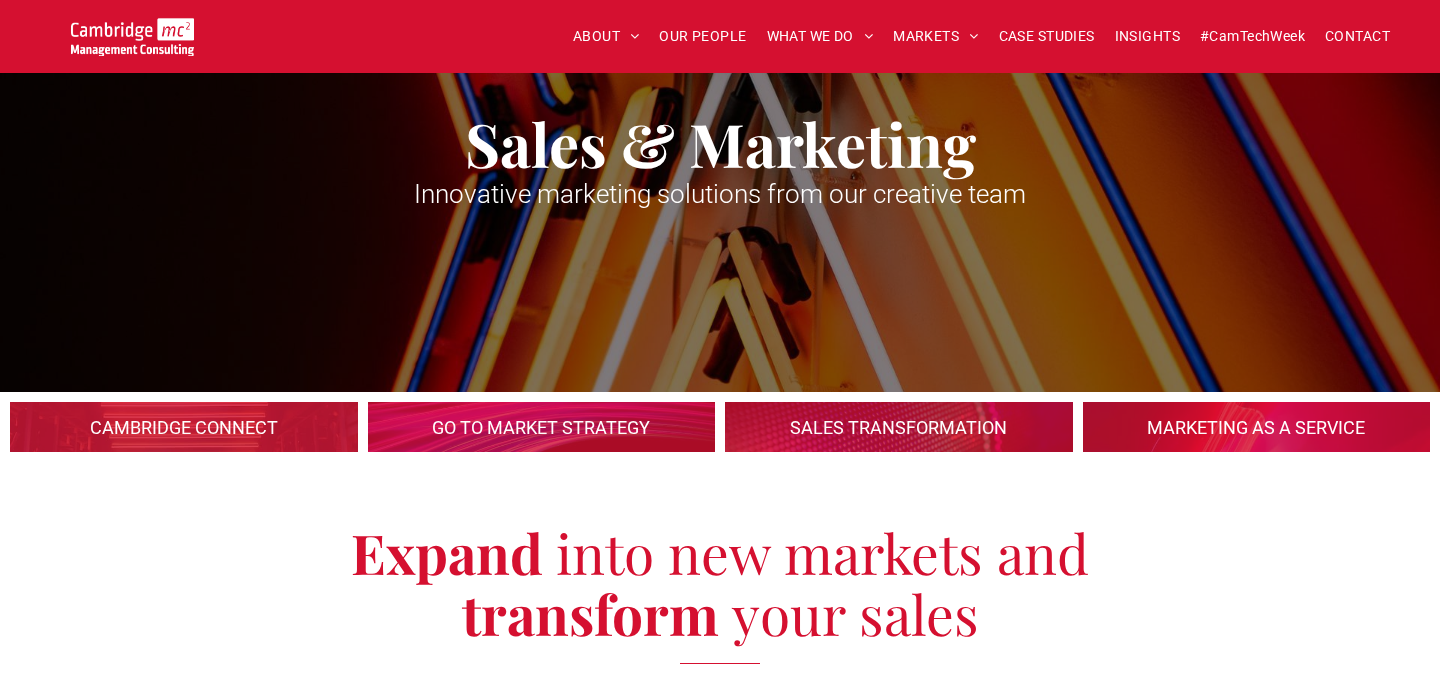 scroll, scrollTop: 104, scrollLeft: 0, axis: vertical 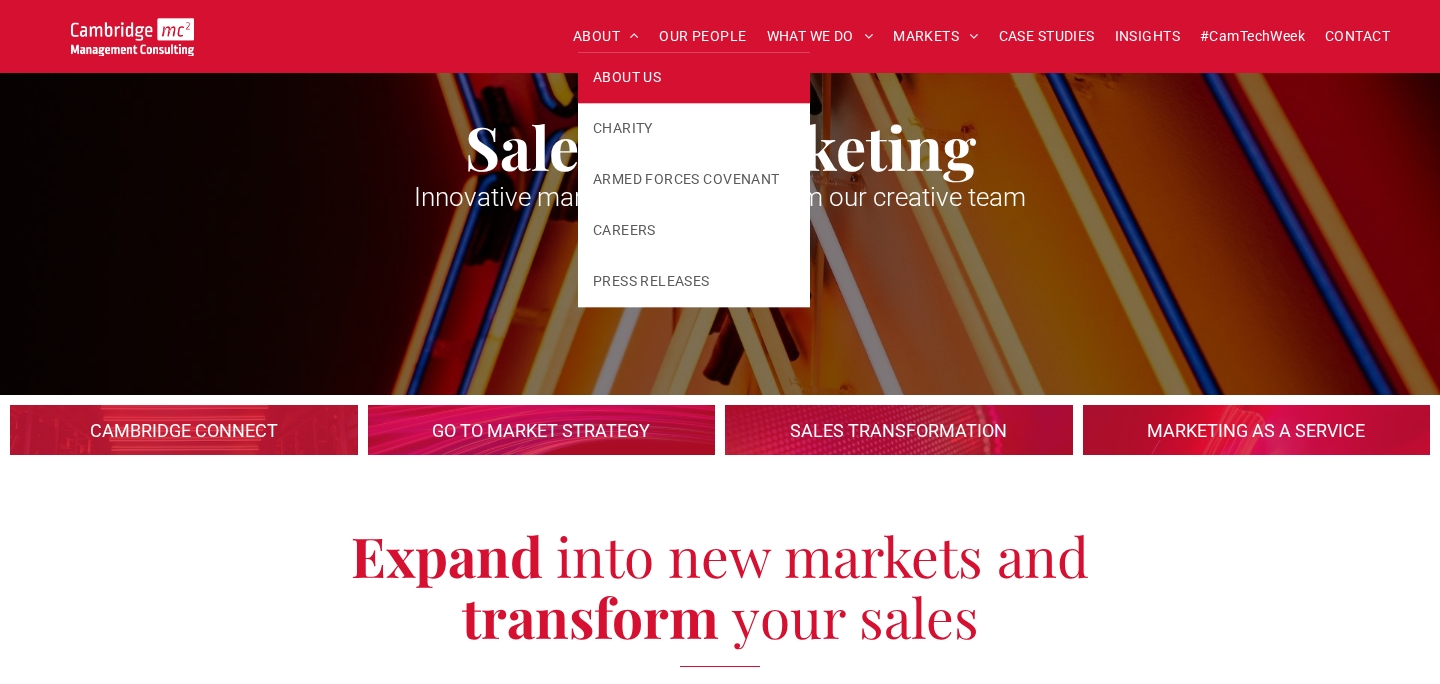 click on "ABOUT US" at bounding box center [694, 77] 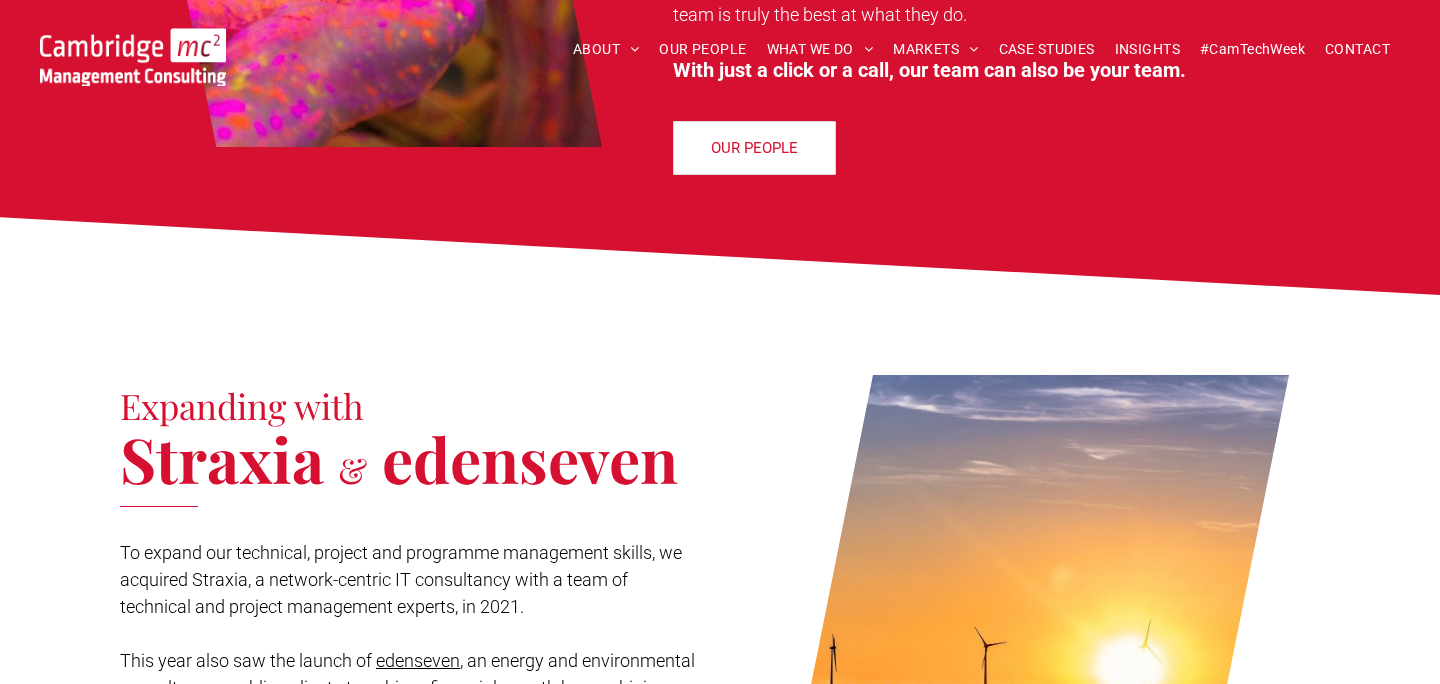 scroll, scrollTop: 1540, scrollLeft: 0, axis: vertical 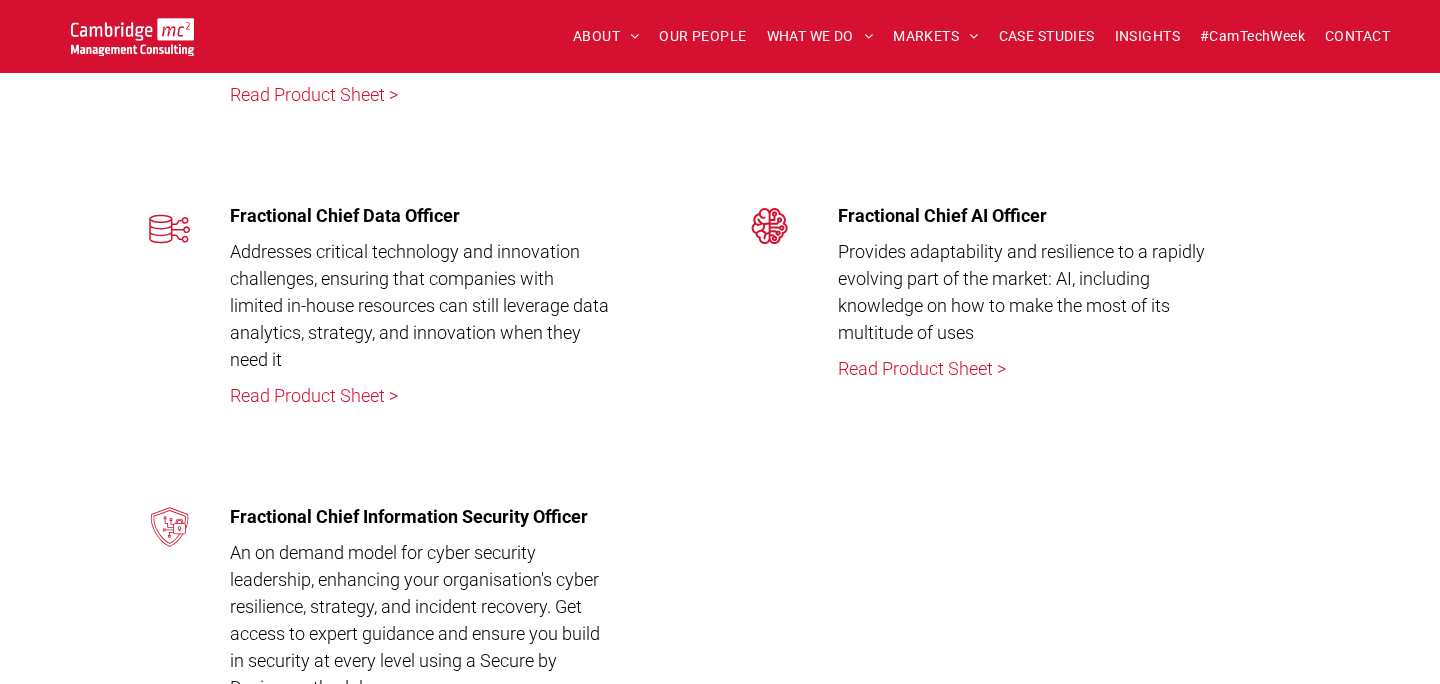 click on "Read Product Sheet >" at bounding box center [922, 368] 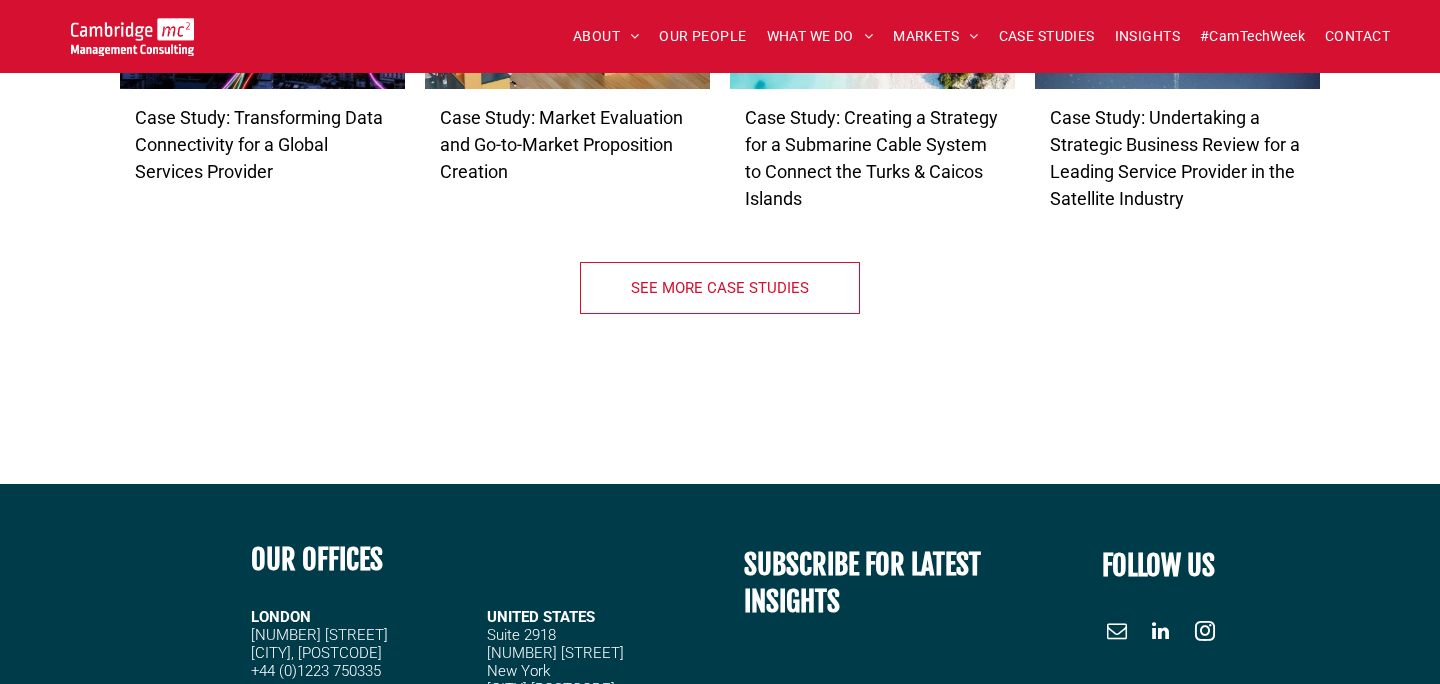scroll, scrollTop: 5677, scrollLeft: 0, axis: vertical 